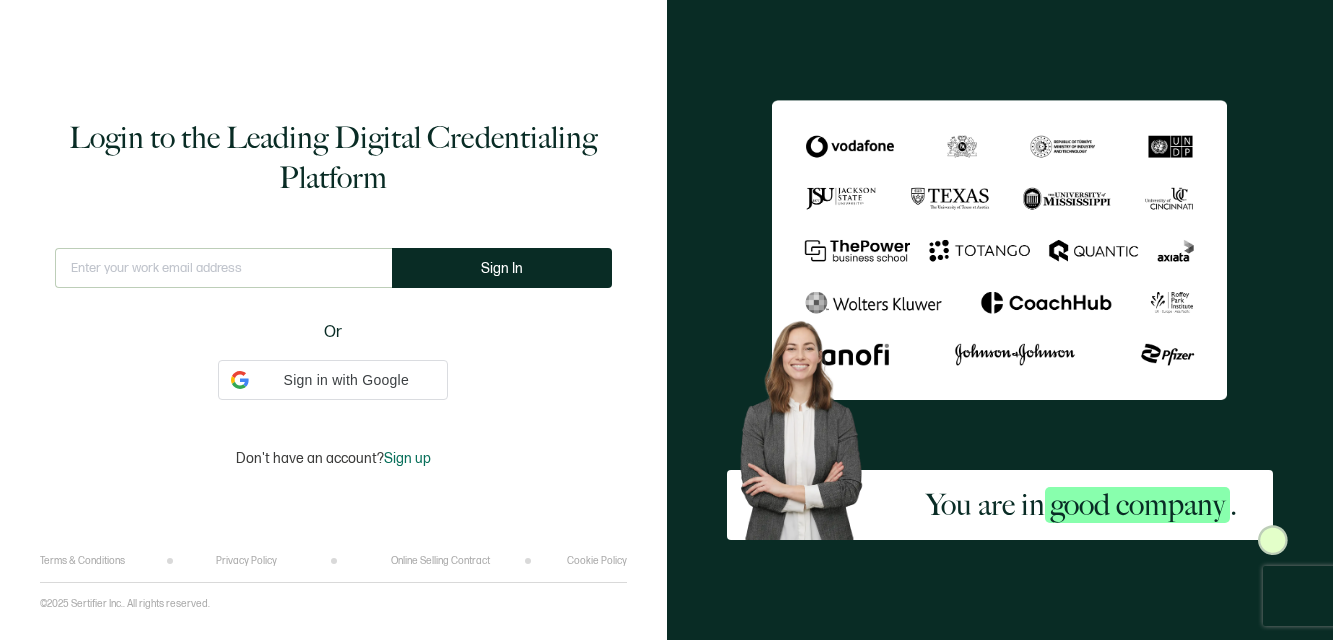 scroll, scrollTop: 0, scrollLeft: 0, axis: both 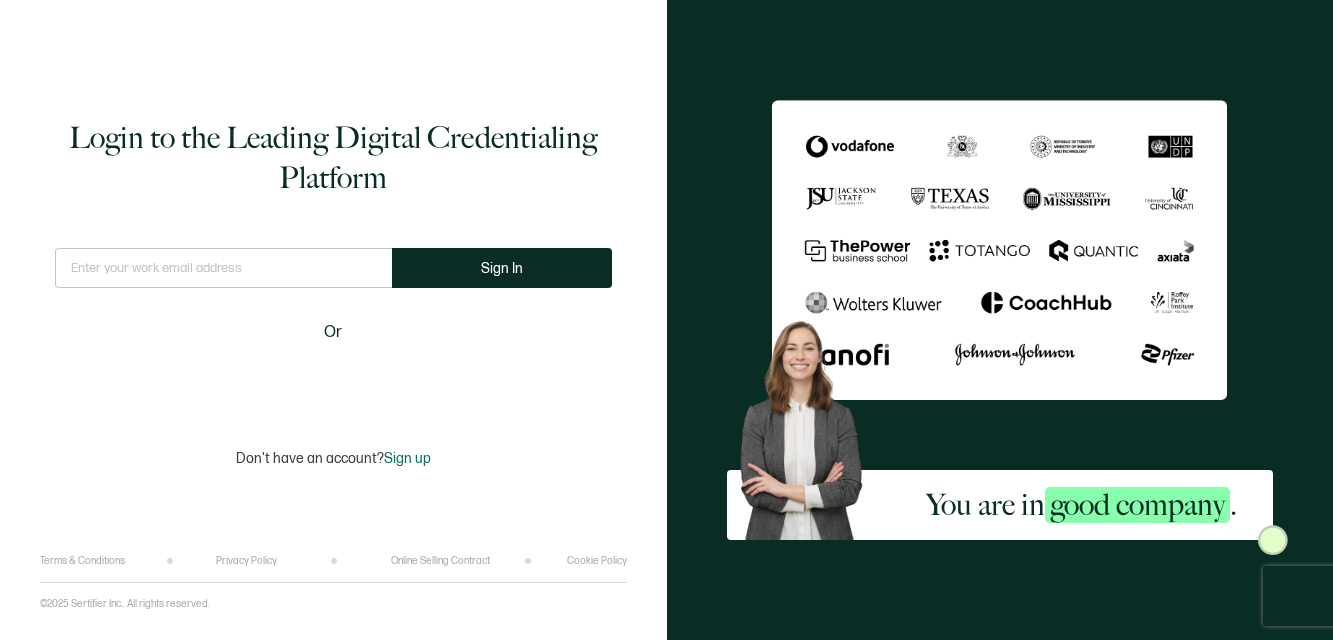 type on "bighead@sententiagames.com" 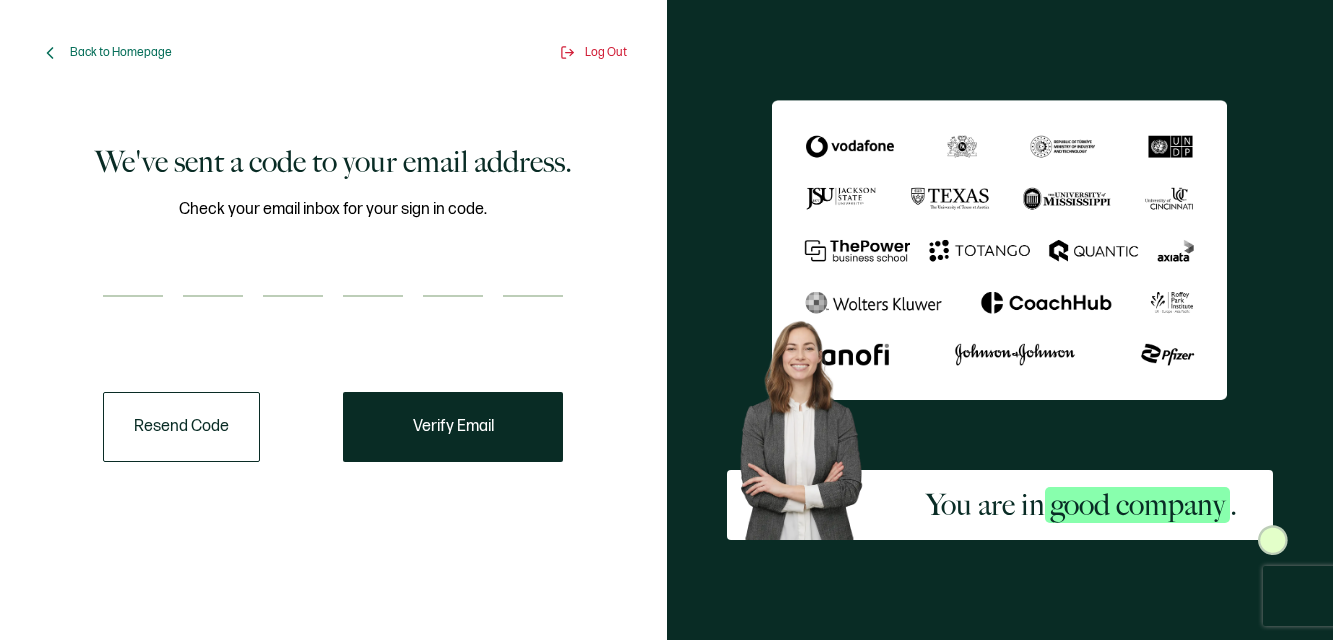 click at bounding box center [133, 277] 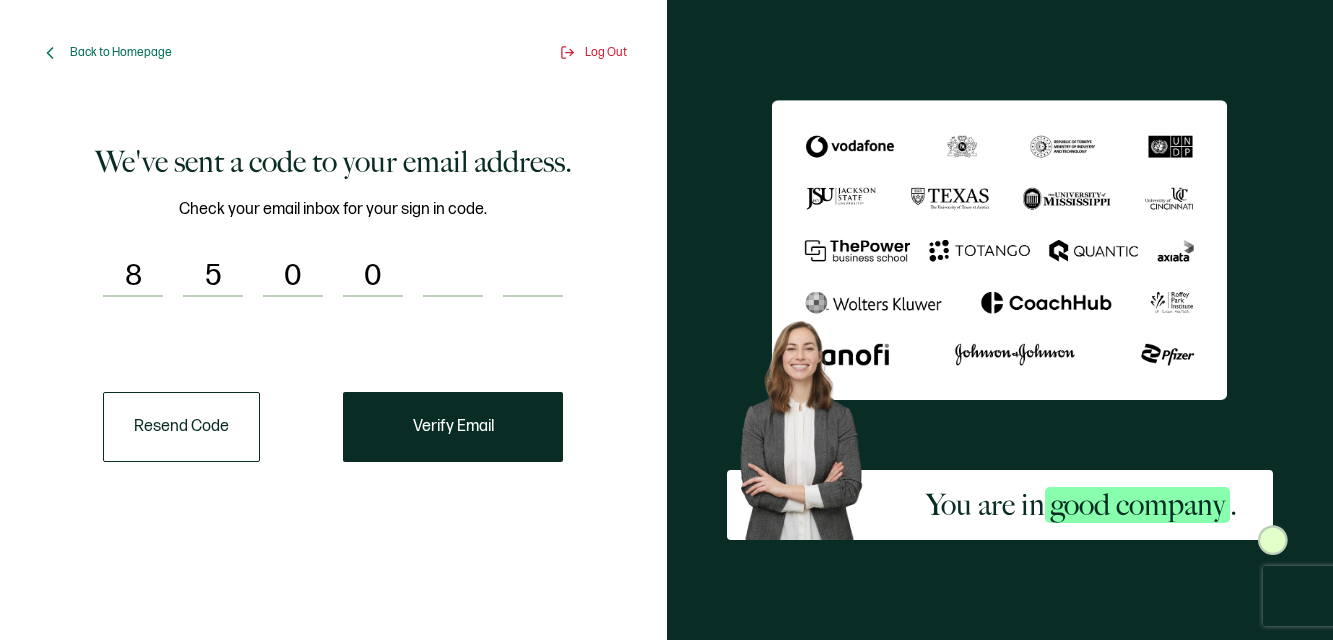 type on "0" 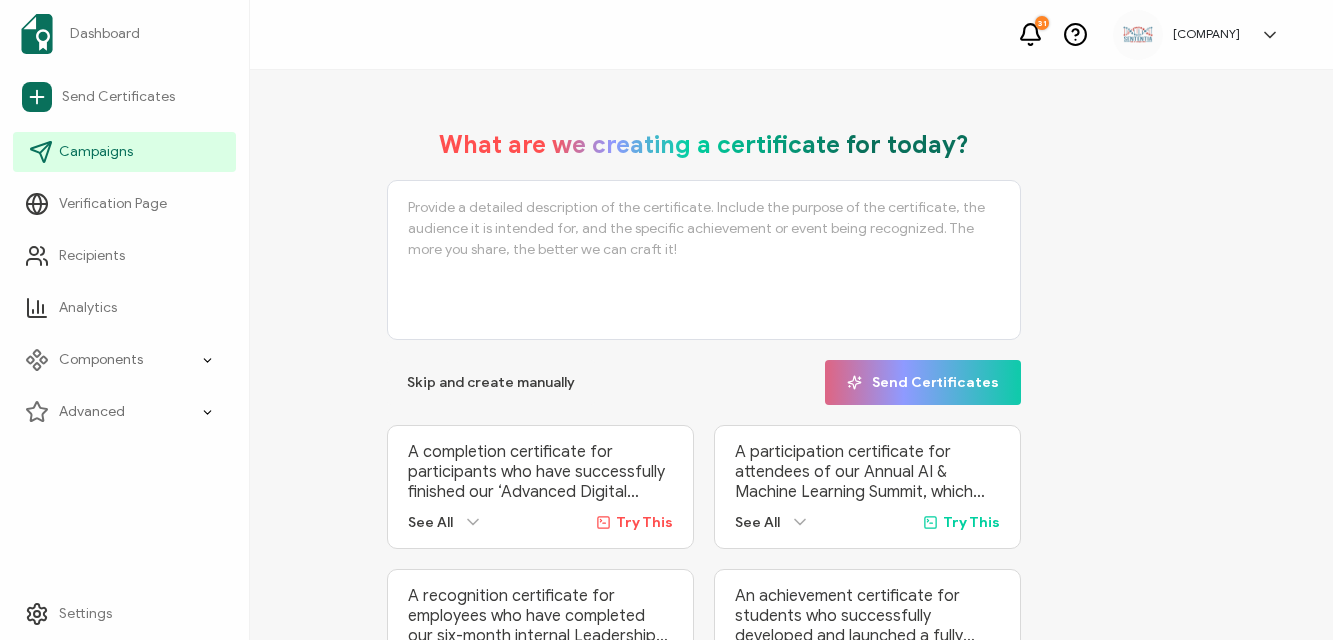 click on "Campaigns" at bounding box center [96, 152] 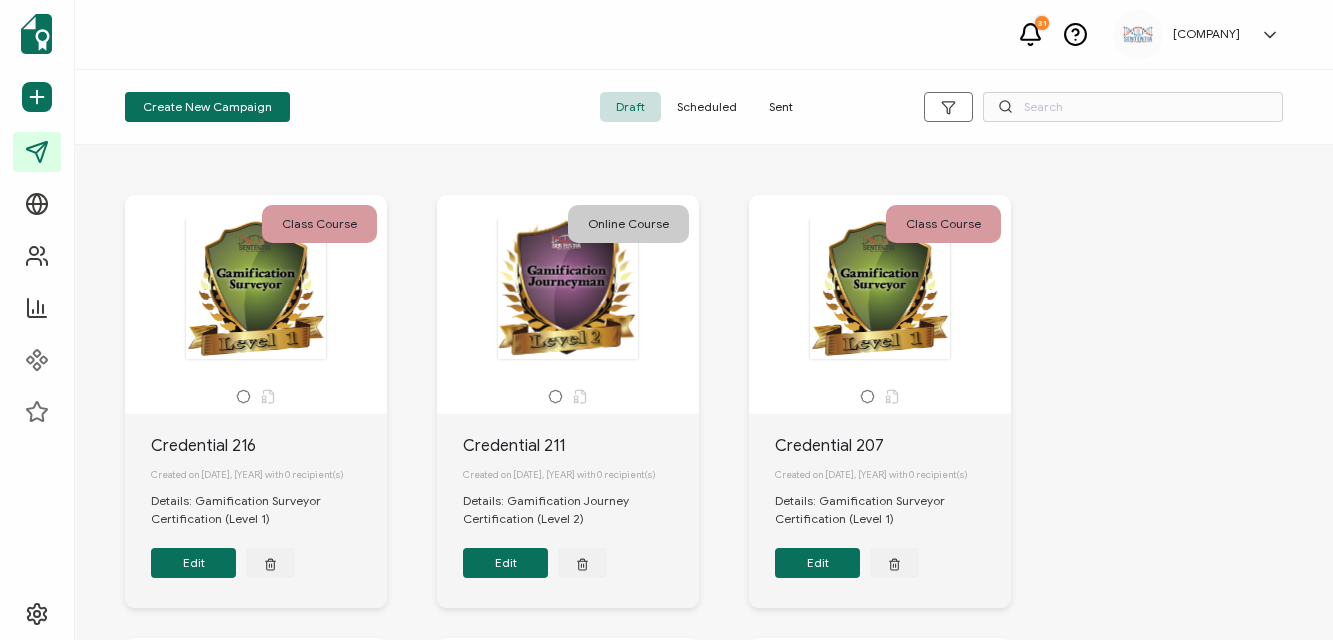 click on "Sent" at bounding box center (781, 107) 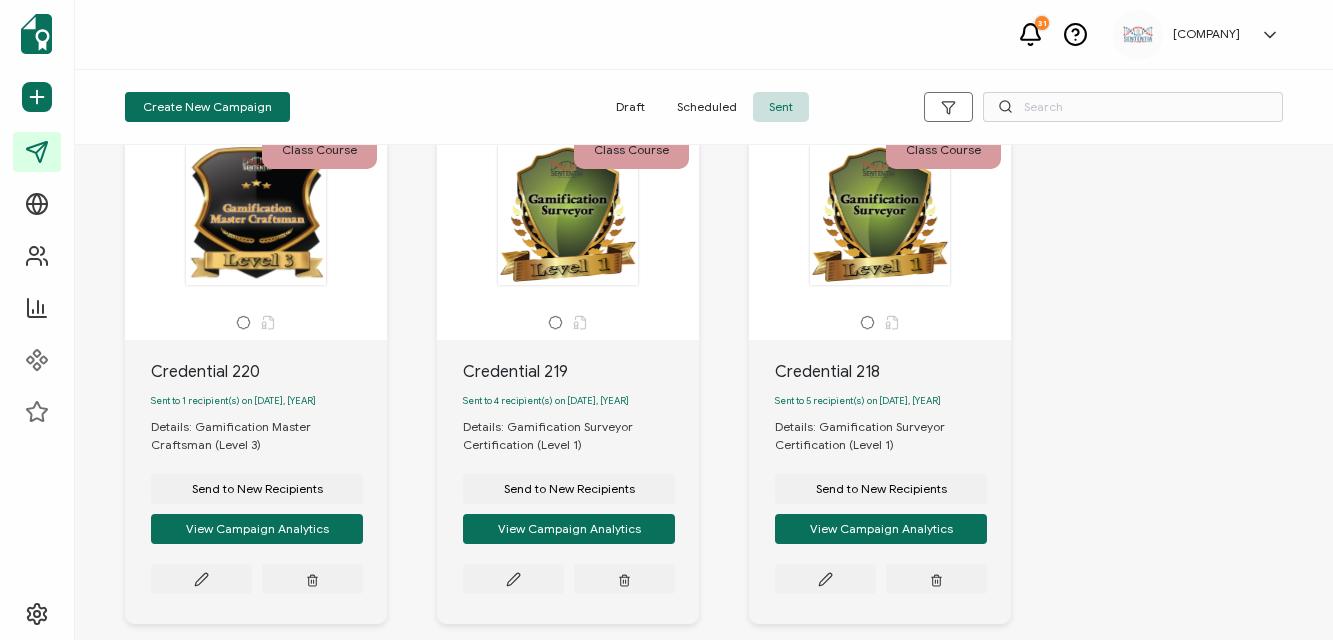 scroll, scrollTop: 87, scrollLeft: 0, axis: vertical 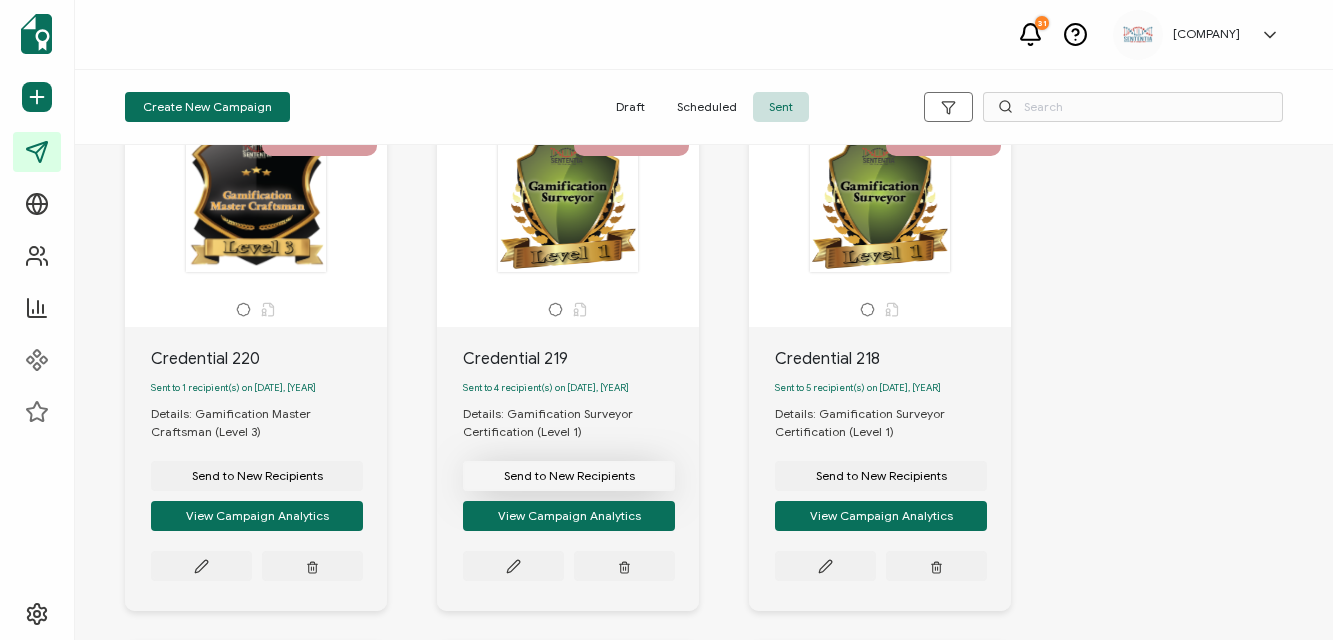 click on "Send to New Recipients" at bounding box center (257, 476) 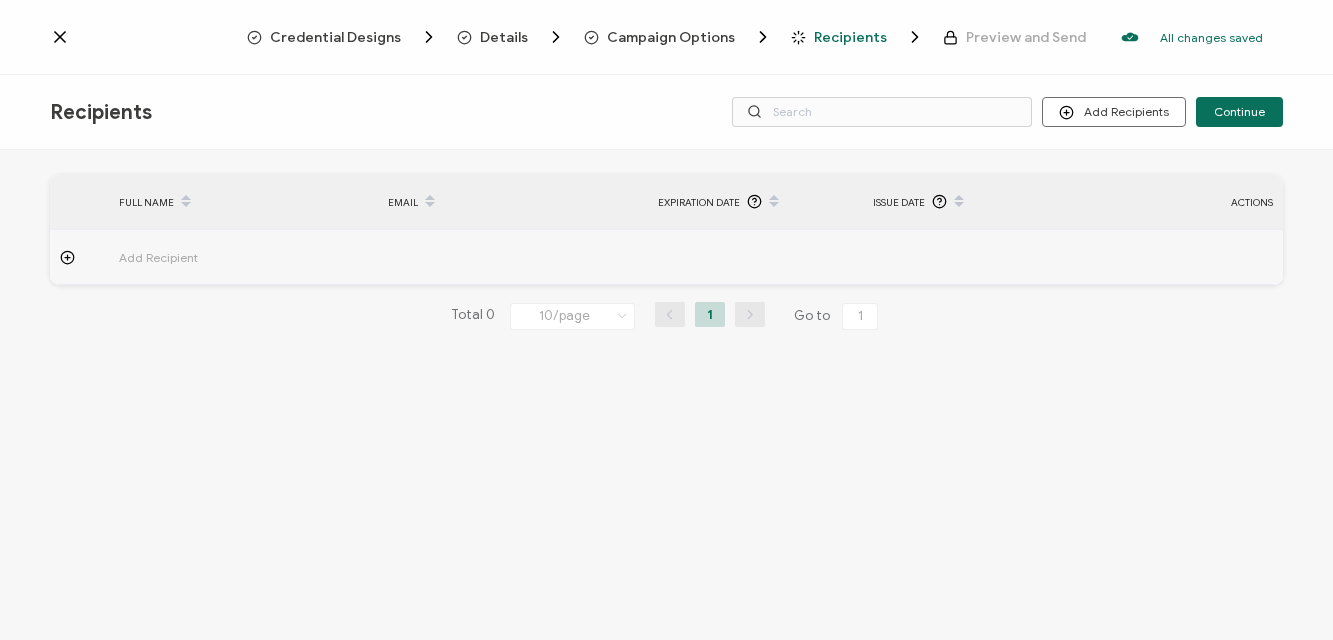 click 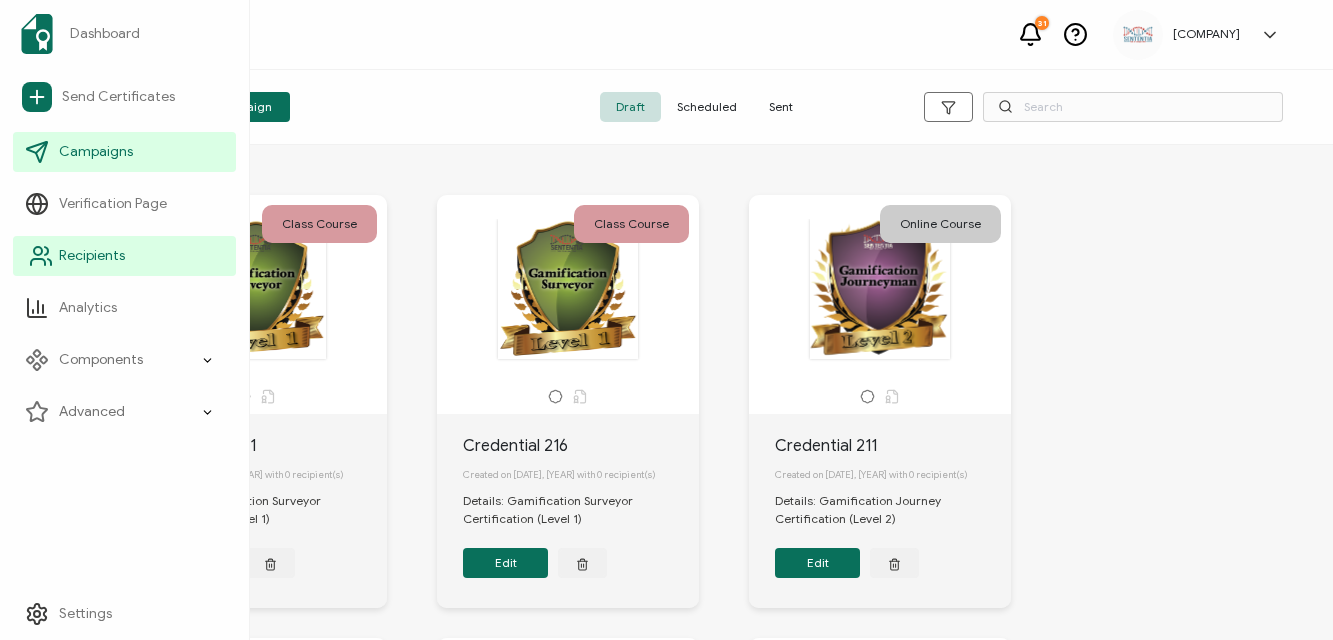 click on "Recipients" at bounding box center (92, 256) 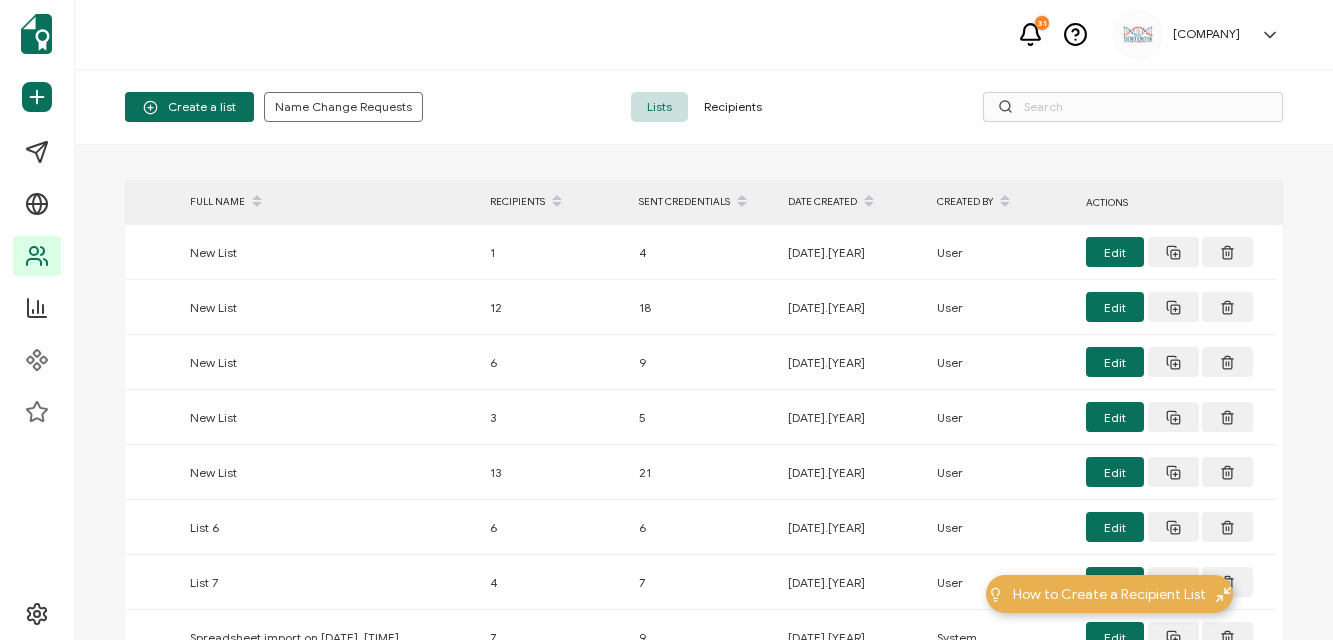 click on "Recipients" at bounding box center [733, 107] 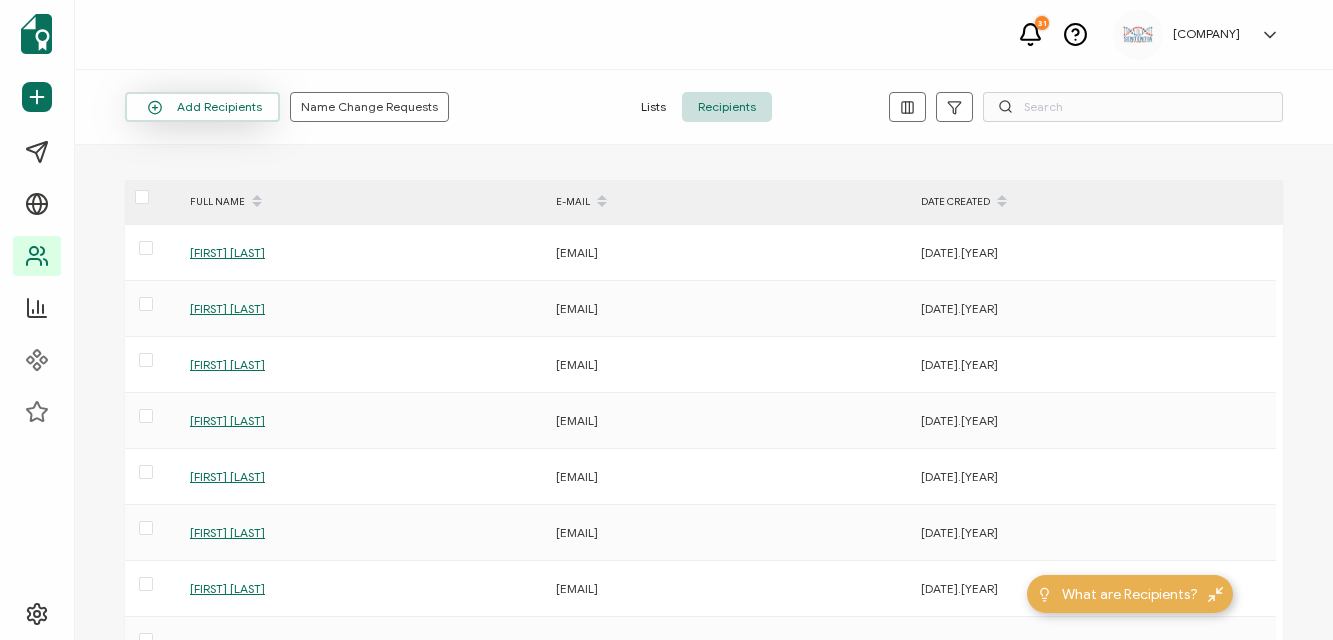 click on "Add Recipients" at bounding box center (202, 107) 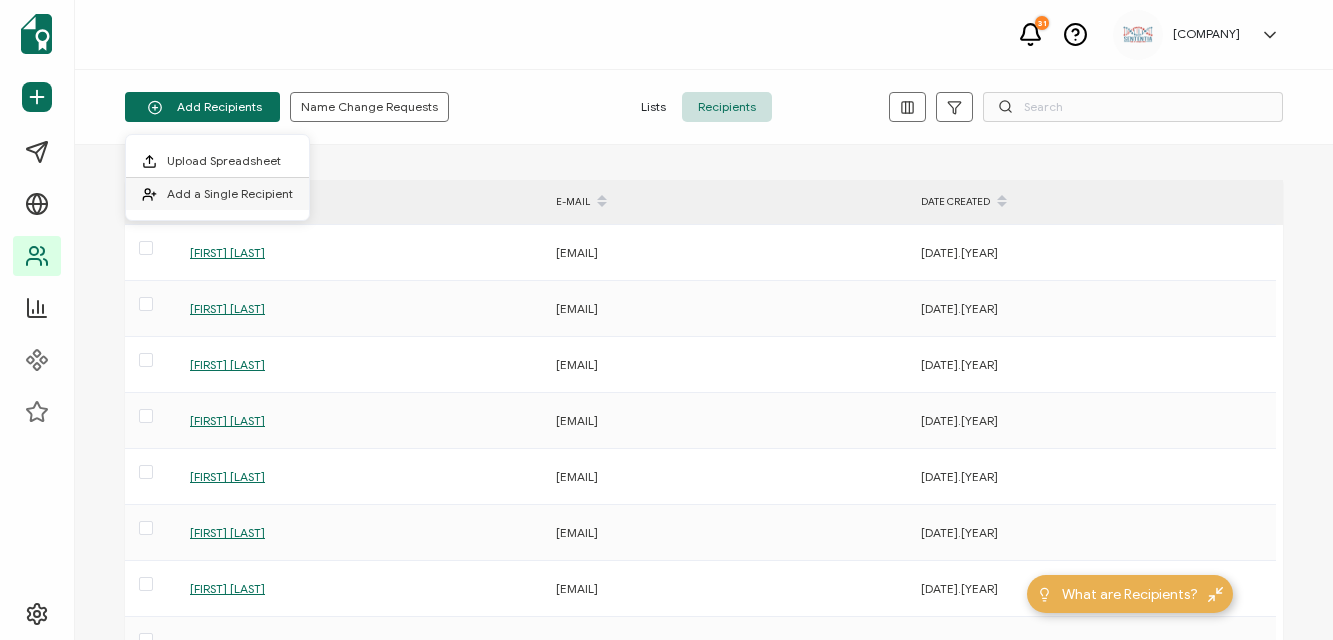 click on "Add a Single Recipient" at bounding box center [230, 193] 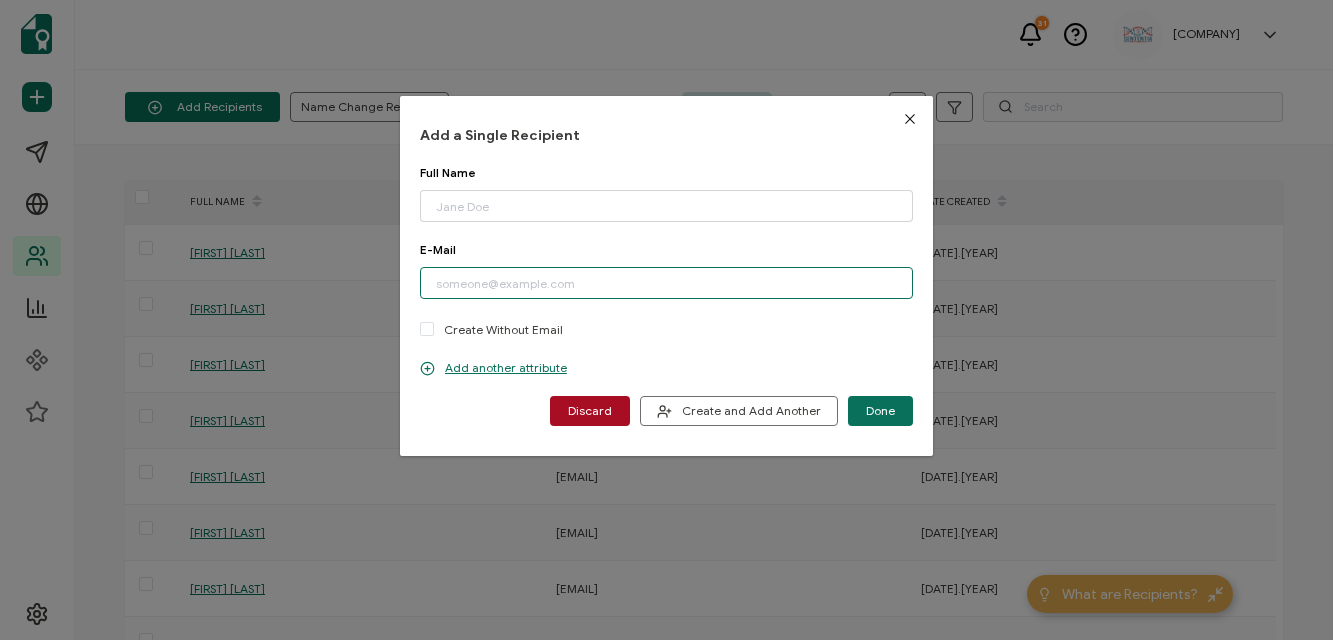 paste on "[NUMBER]" 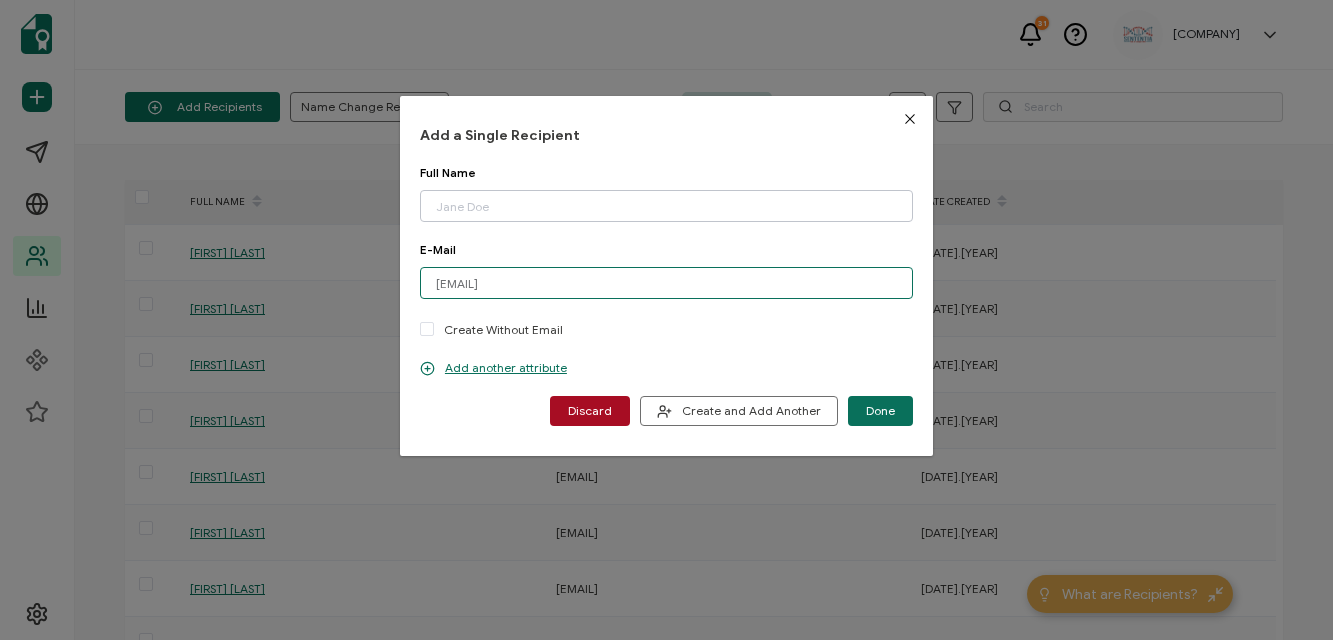 type on "[EMAIL]" 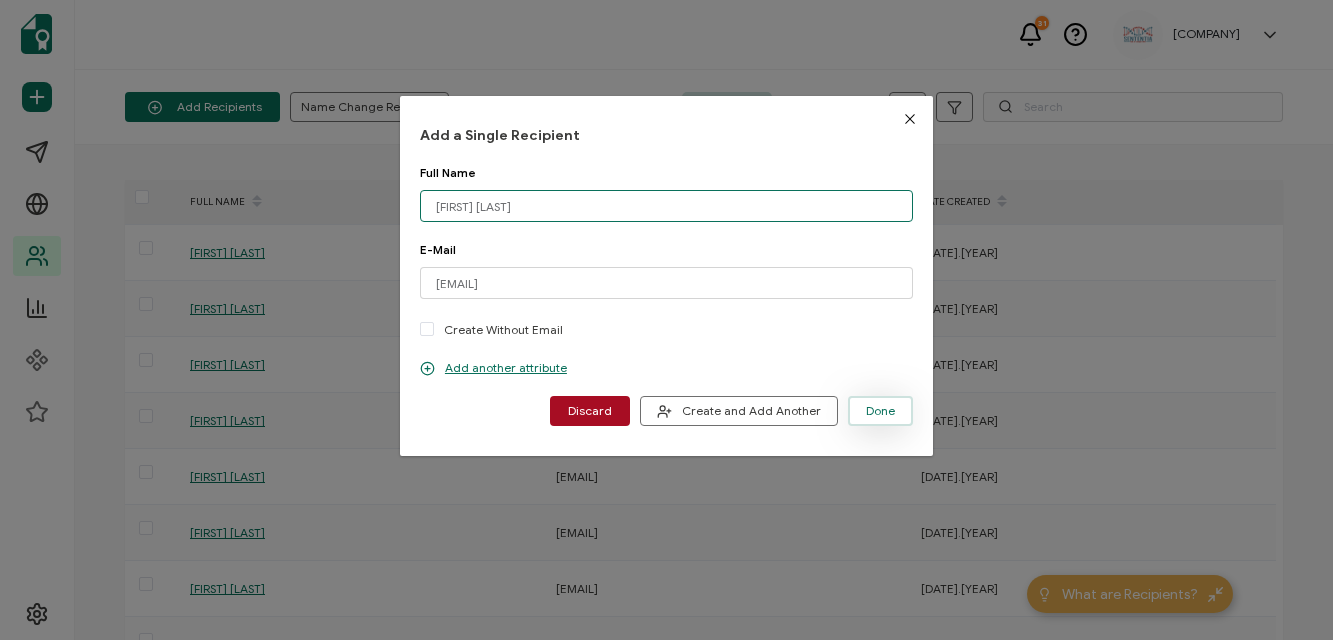 type on "[FIRST] [LAST]" 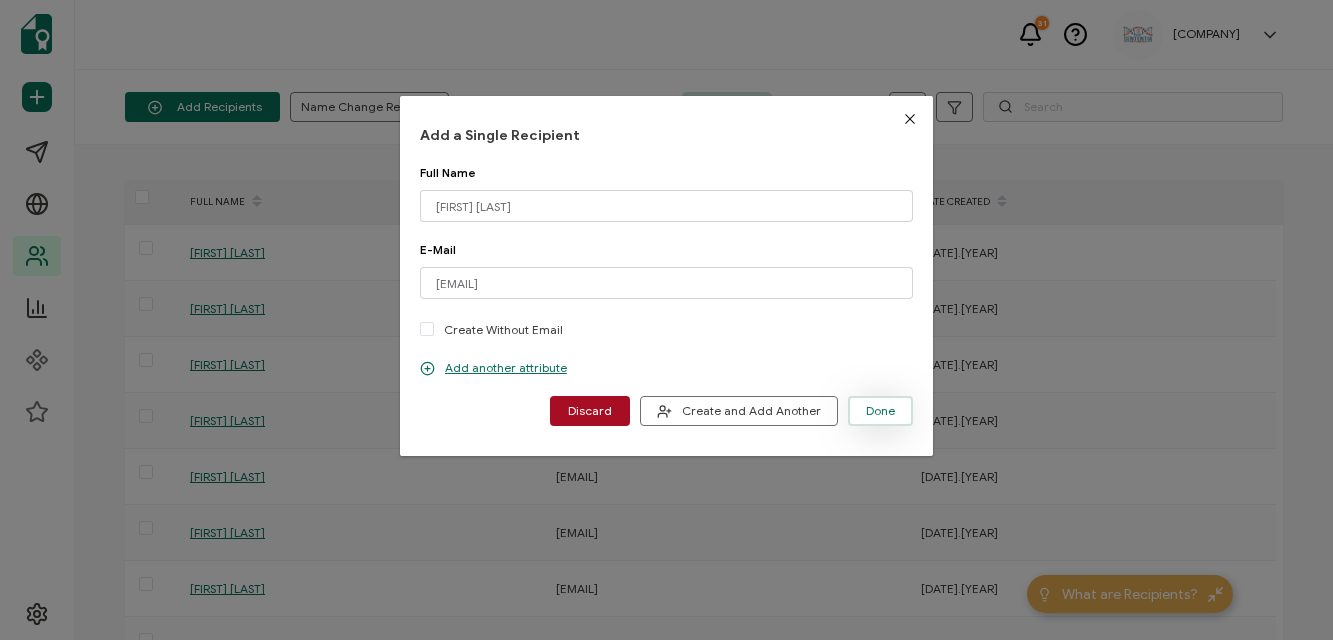 click on "Done" at bounding box center (880, 411) 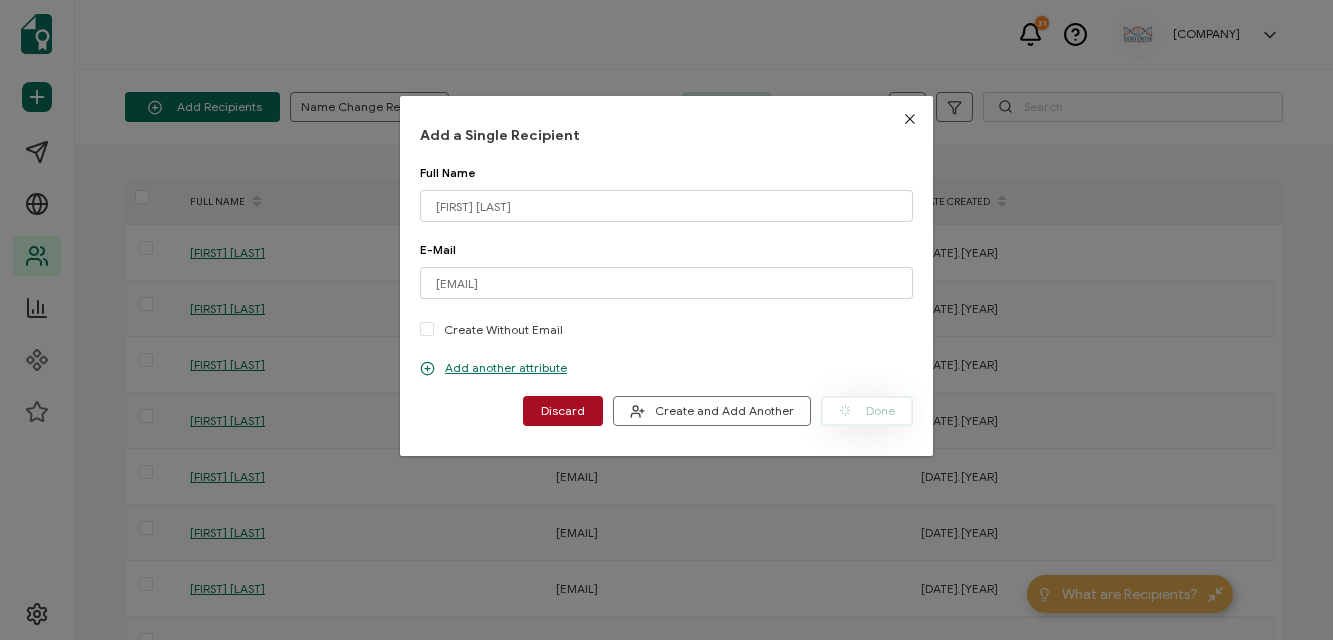 type 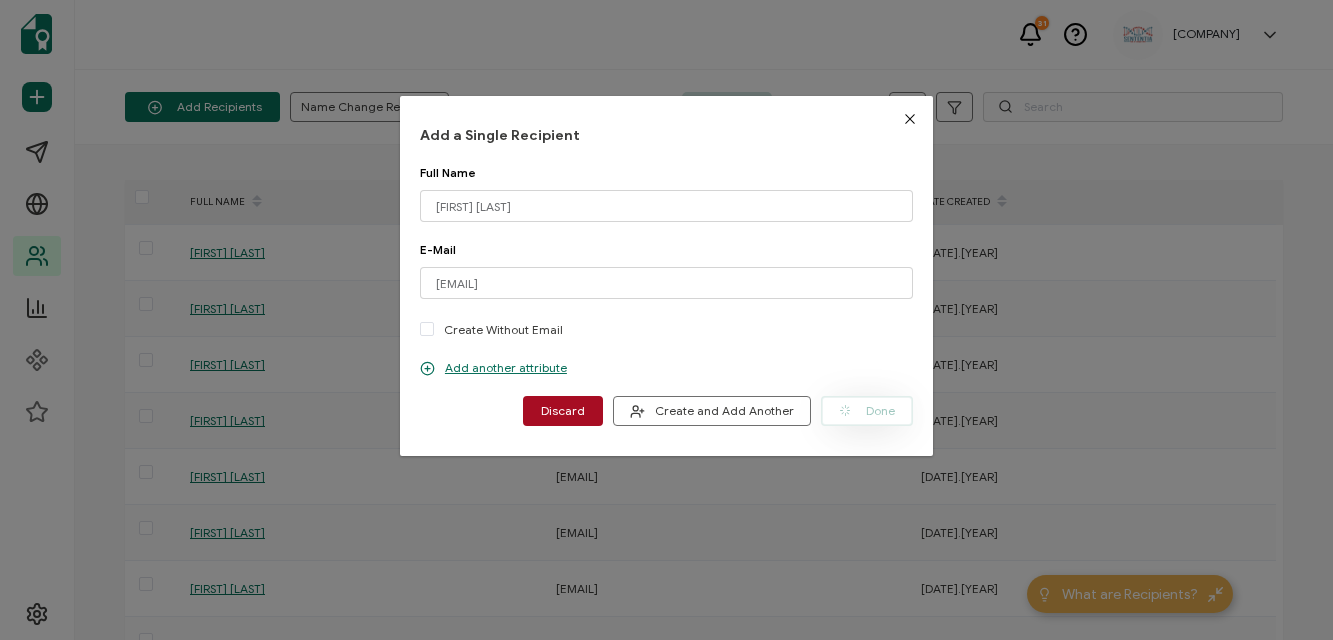 type 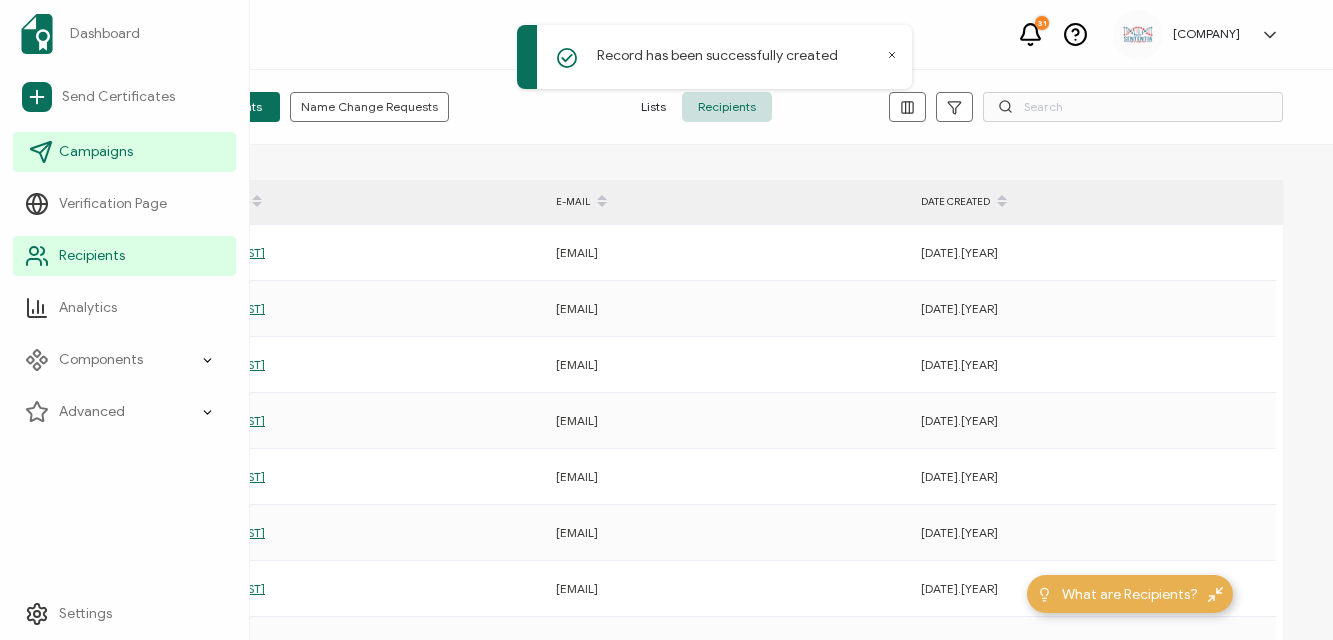 click 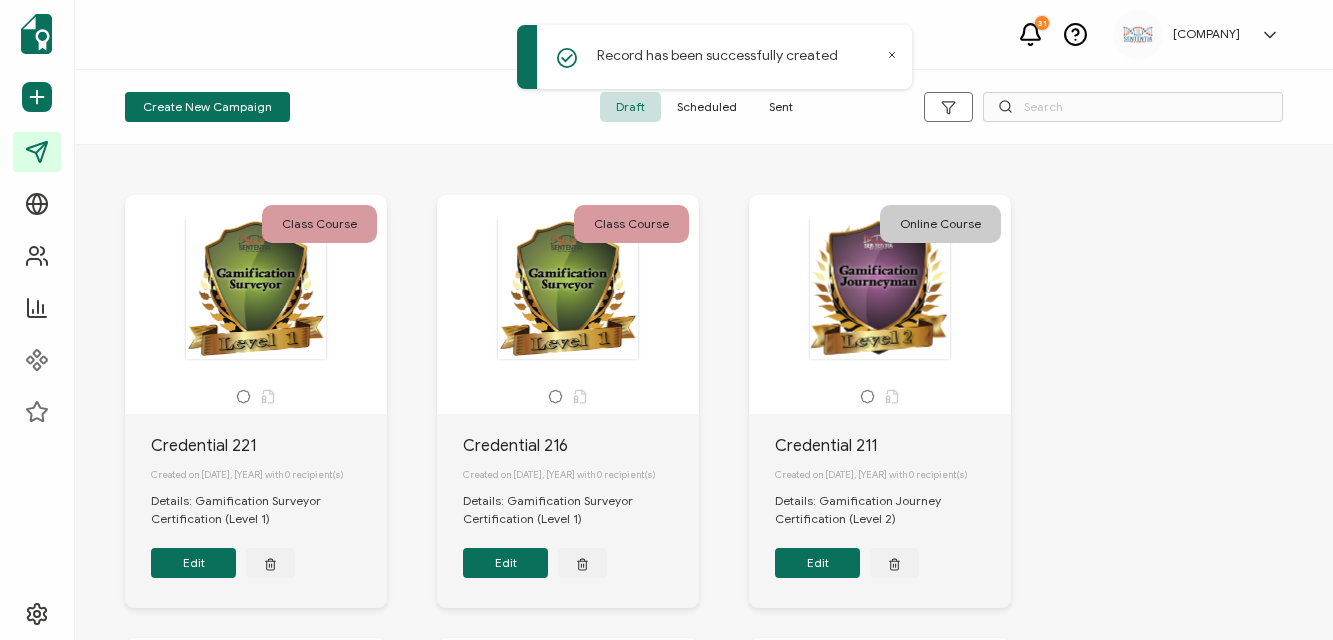 click on "Sent" at bounding box center (781, 107) 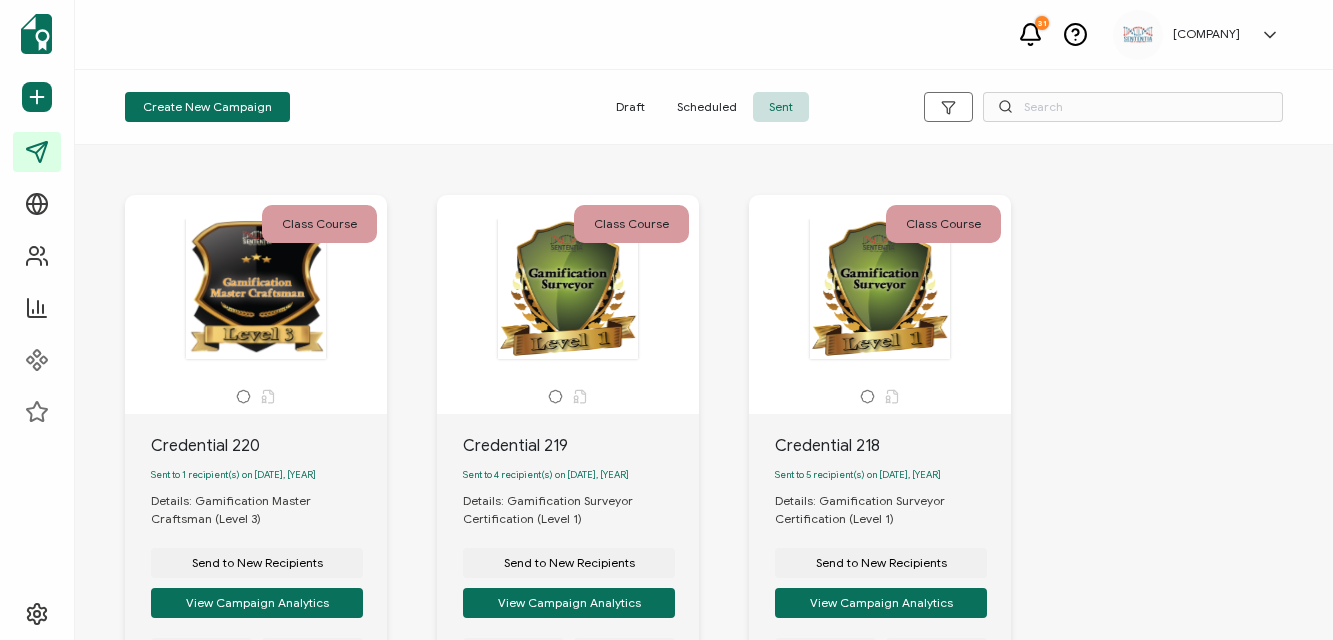 click on "Sent" at bounding box center (781, 107) 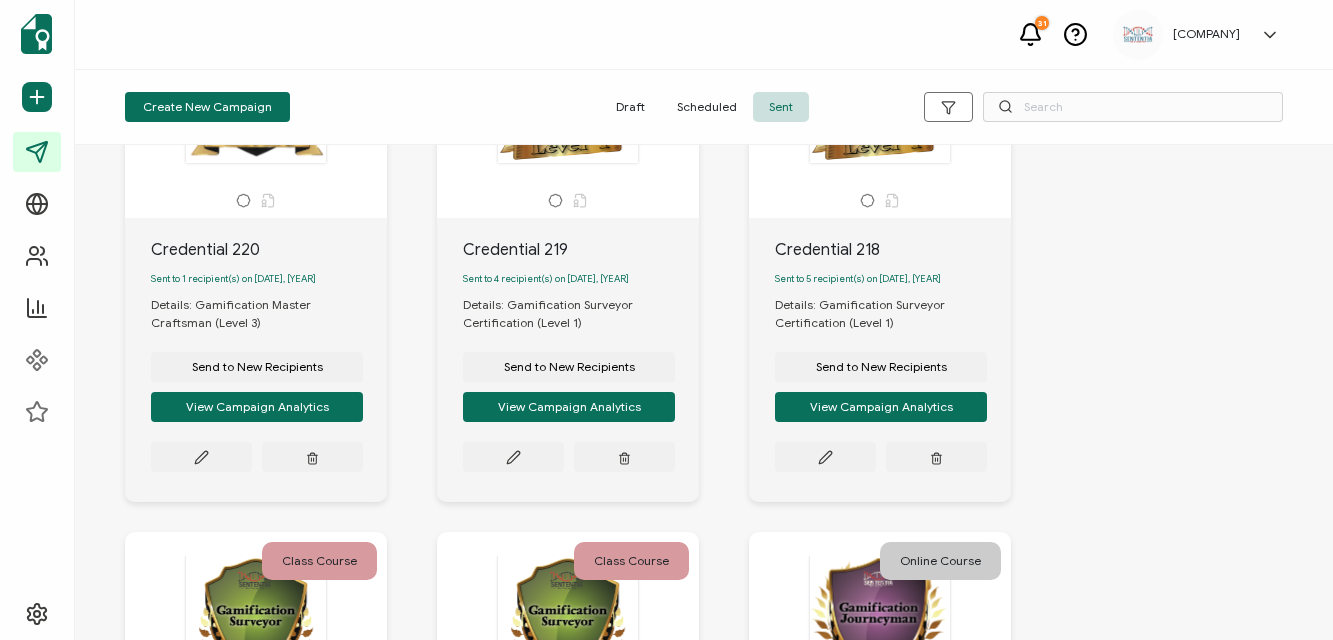 scroll, scrollTop: 198, scrollLeft: 0, axis: vertical 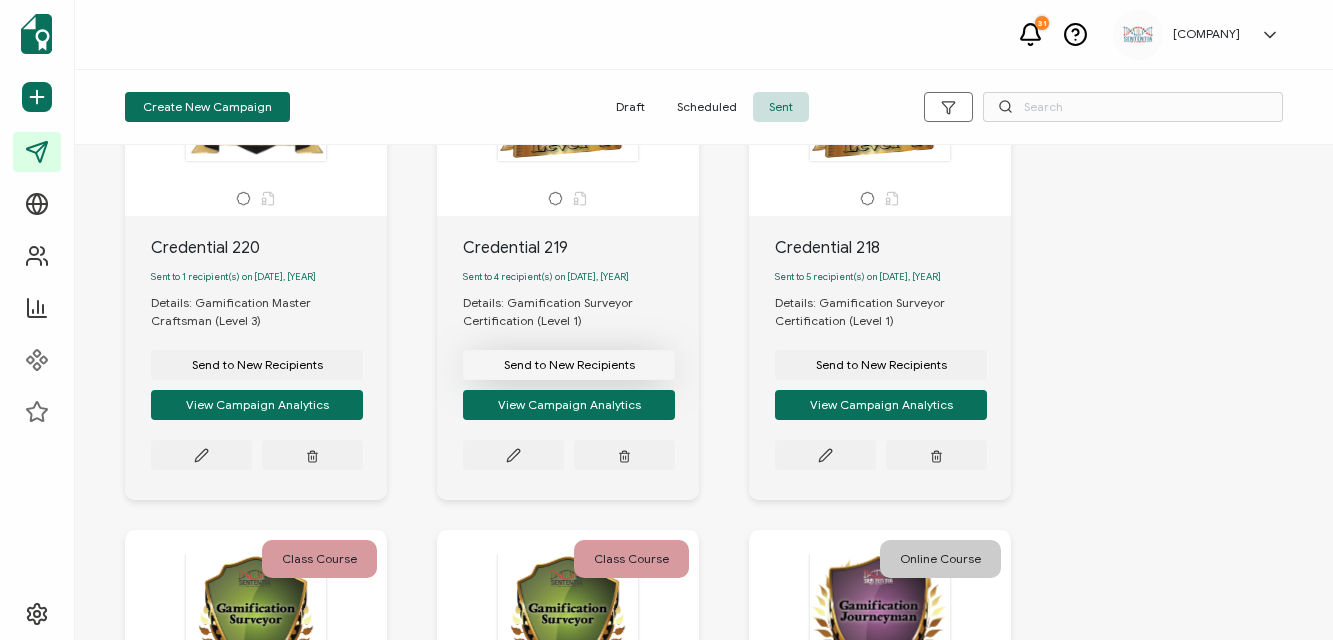 click on "Send to New Recipients" at bounding box center [257, 365] 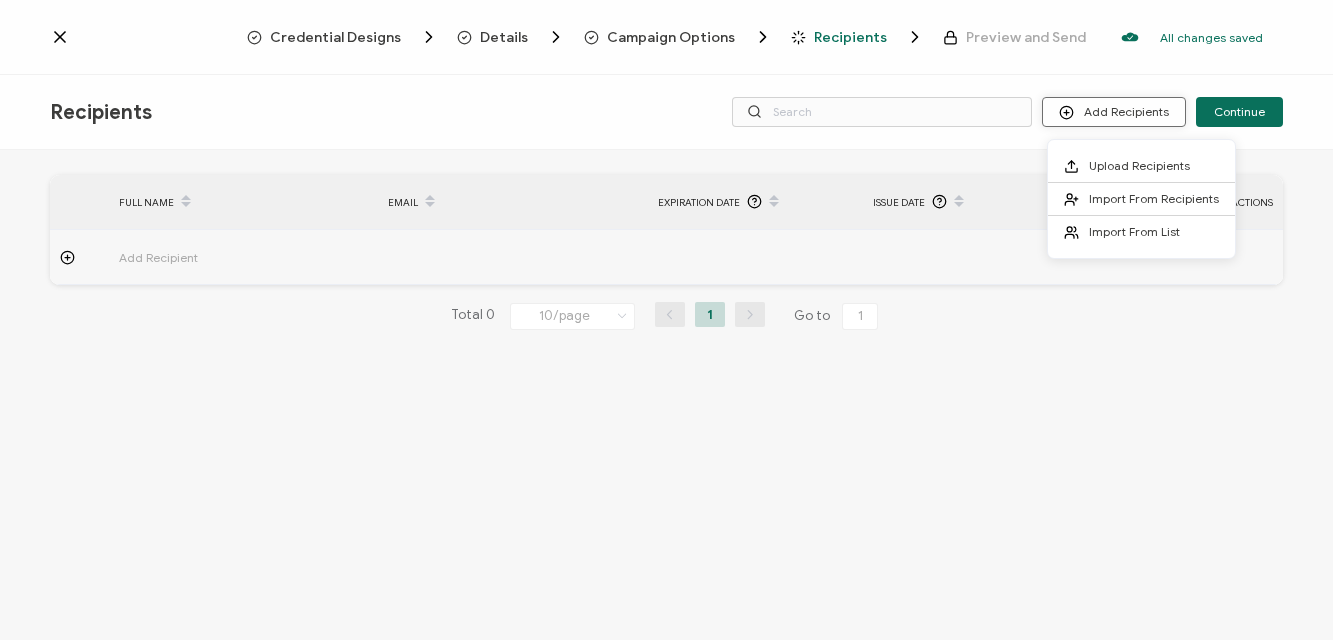 click on "Add Recipients" at bounding box center [1114, 112] 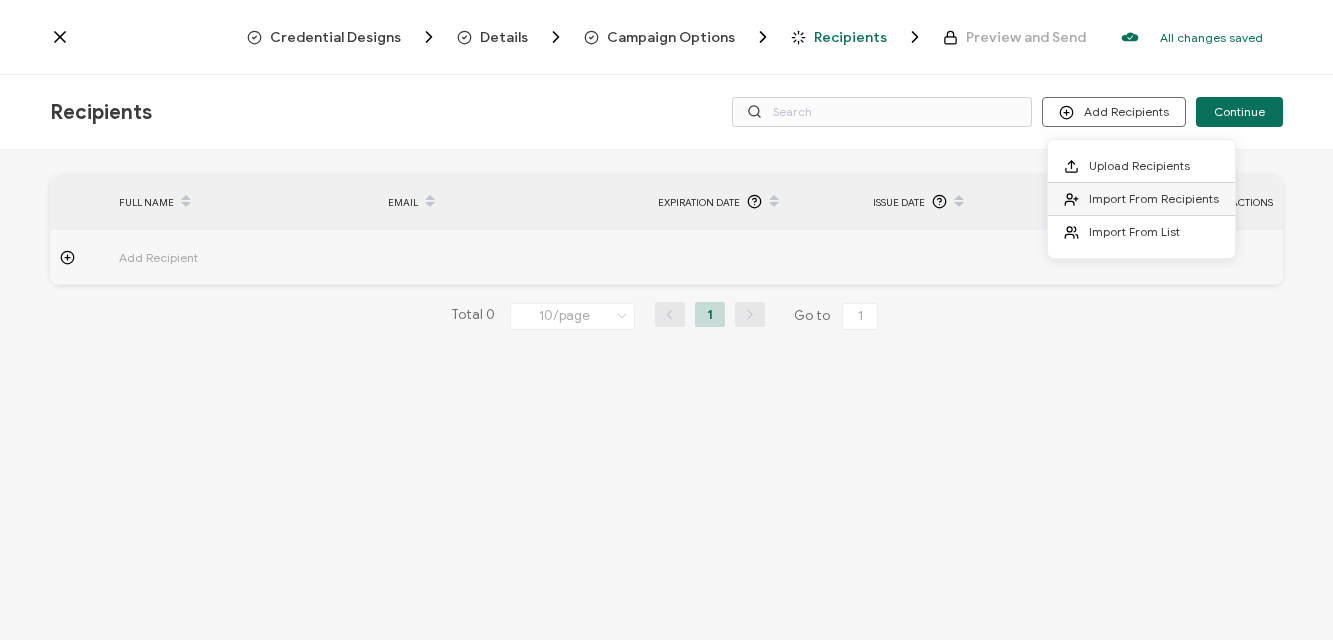click on "Import From Recipients" at bounding box center [1154, 198] 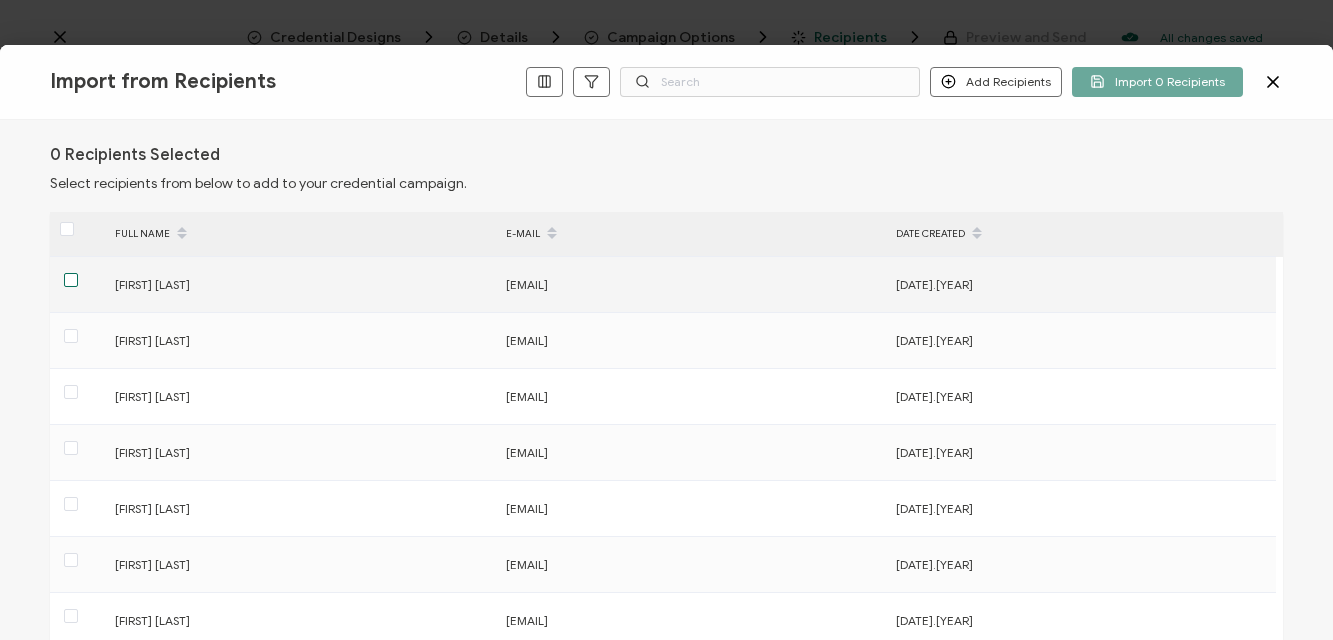 click at bounding box center [71, 280] 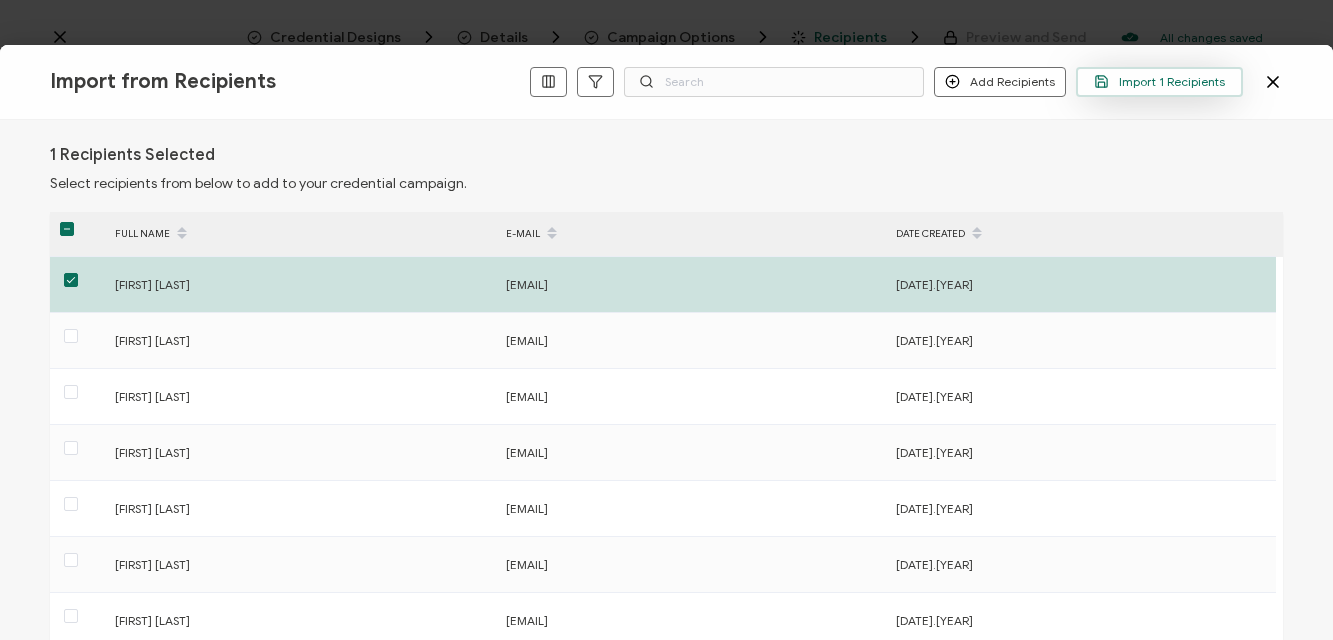 click on "Import 1 Recipients" at bounding box center (1159, 81) 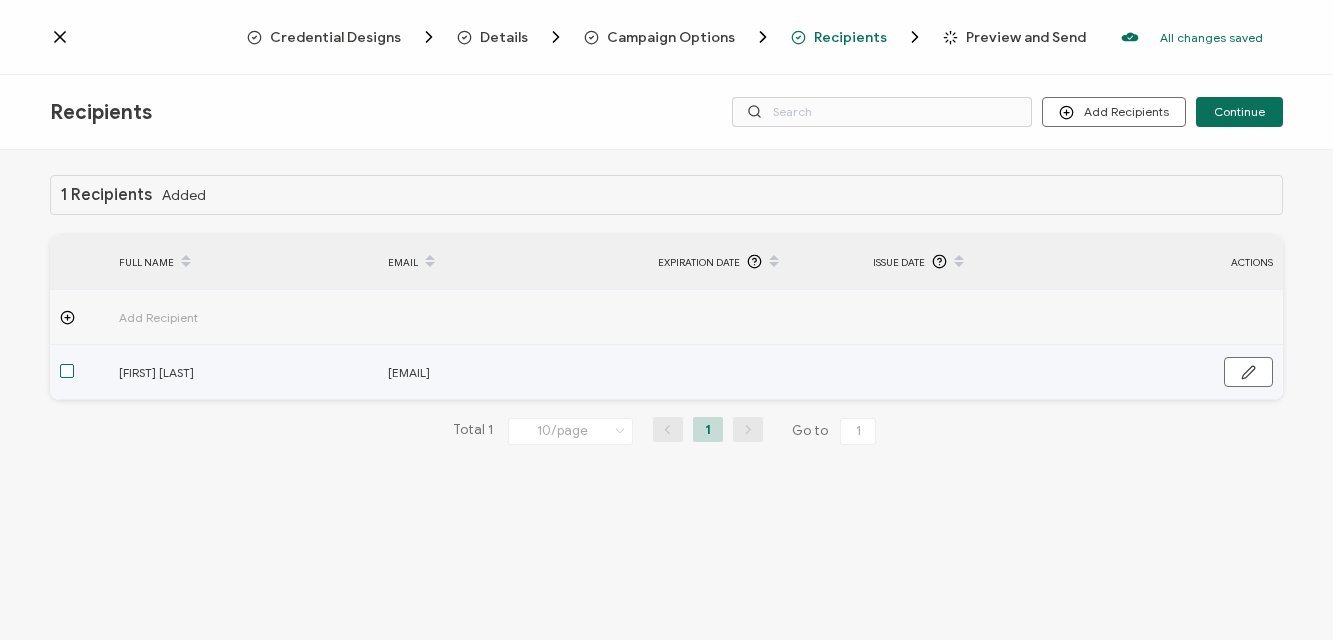 click at bounding box center (67, 371) 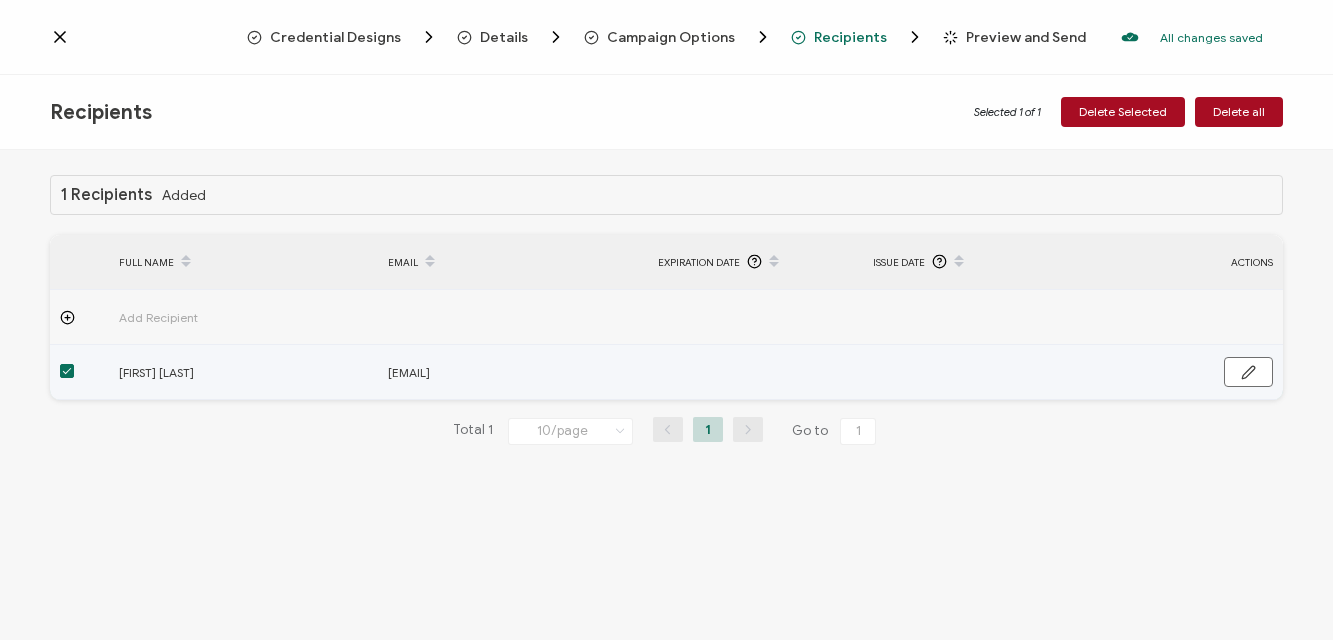 click at bounding box center (67, 371) 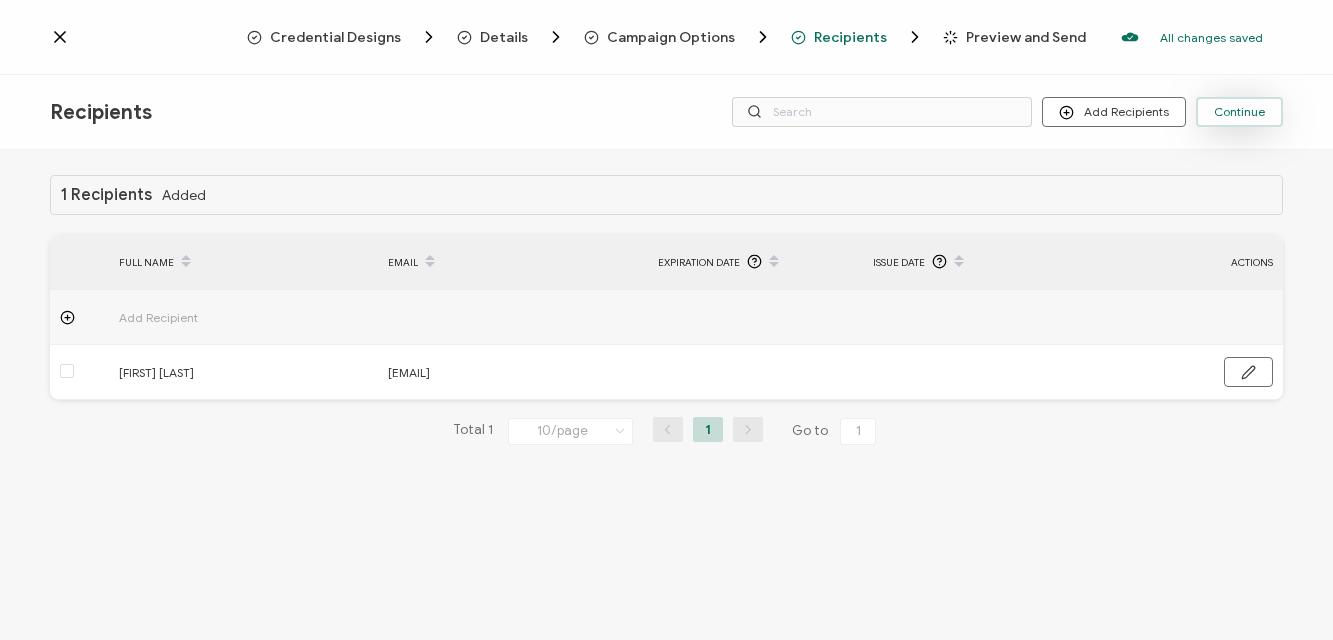 click on "Continue" at bounding box center [1239, 112] 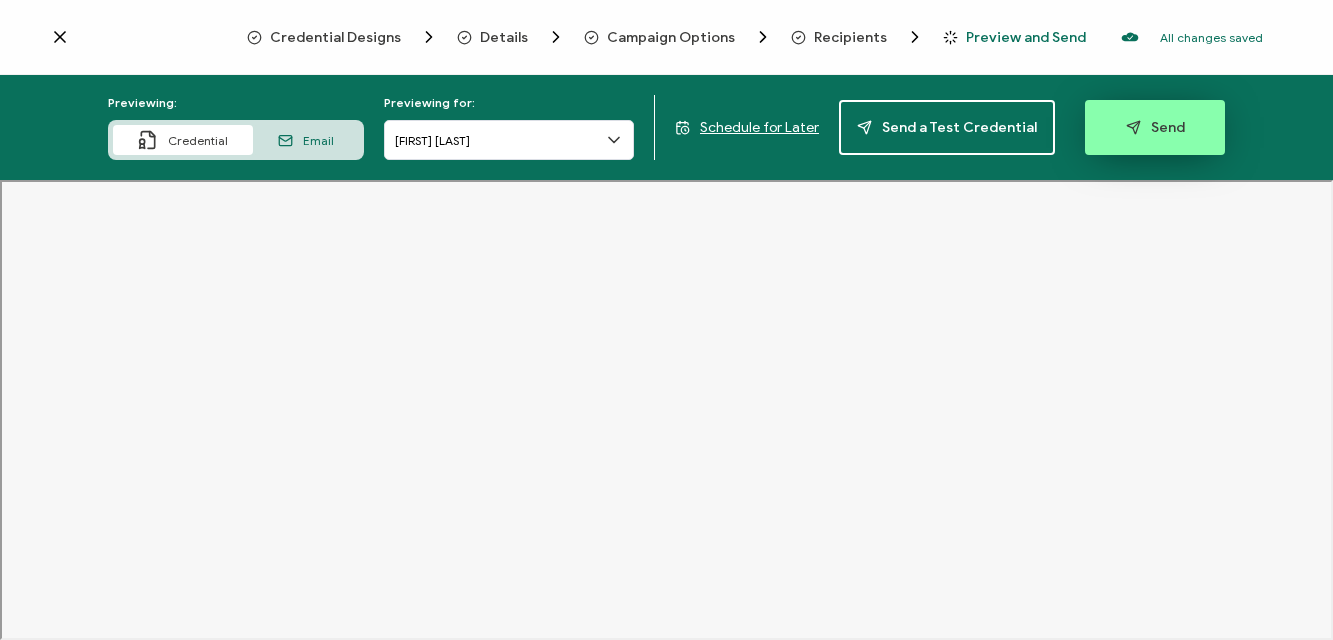 click on "Send" at bounding box center [1155, 127] 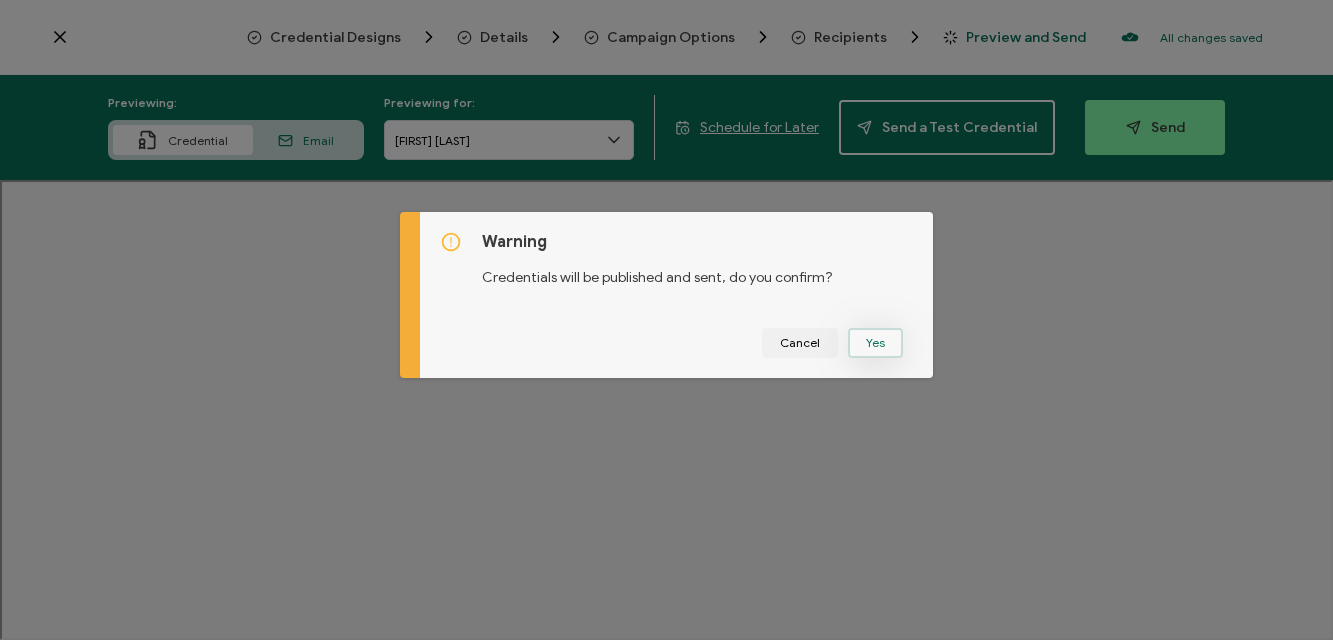 click on "Yes" at bounding box center (875, 343) 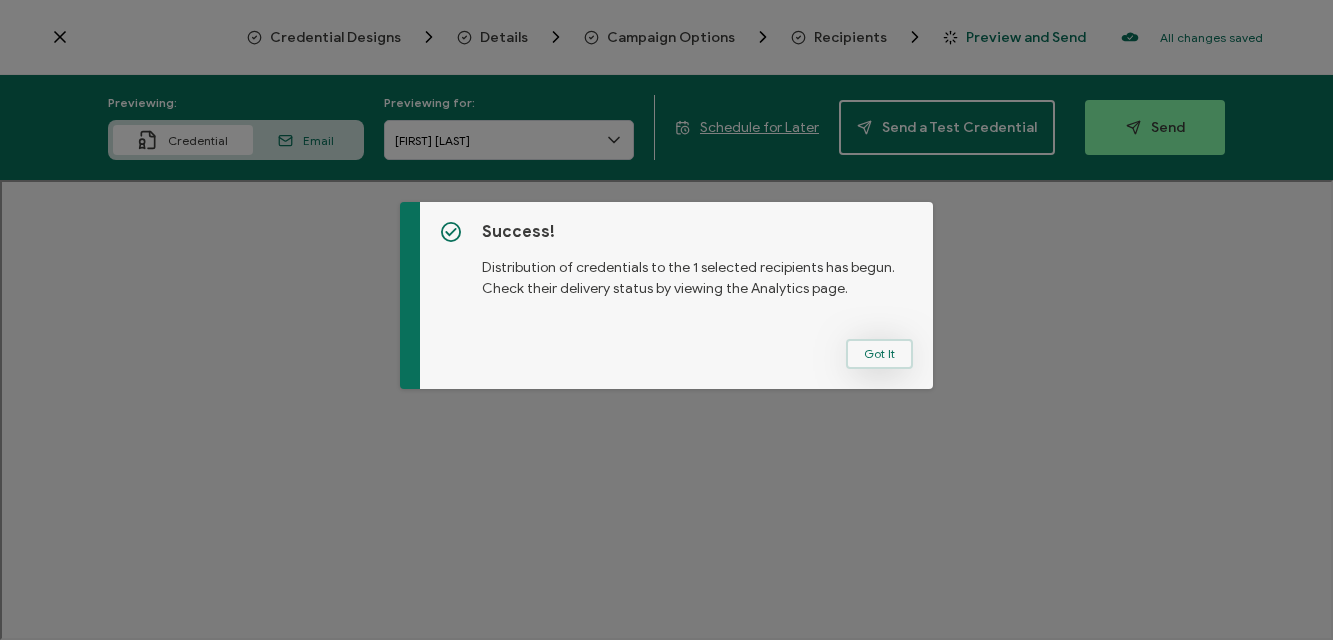 click on "Got It" at bounding box center (879, 354) 